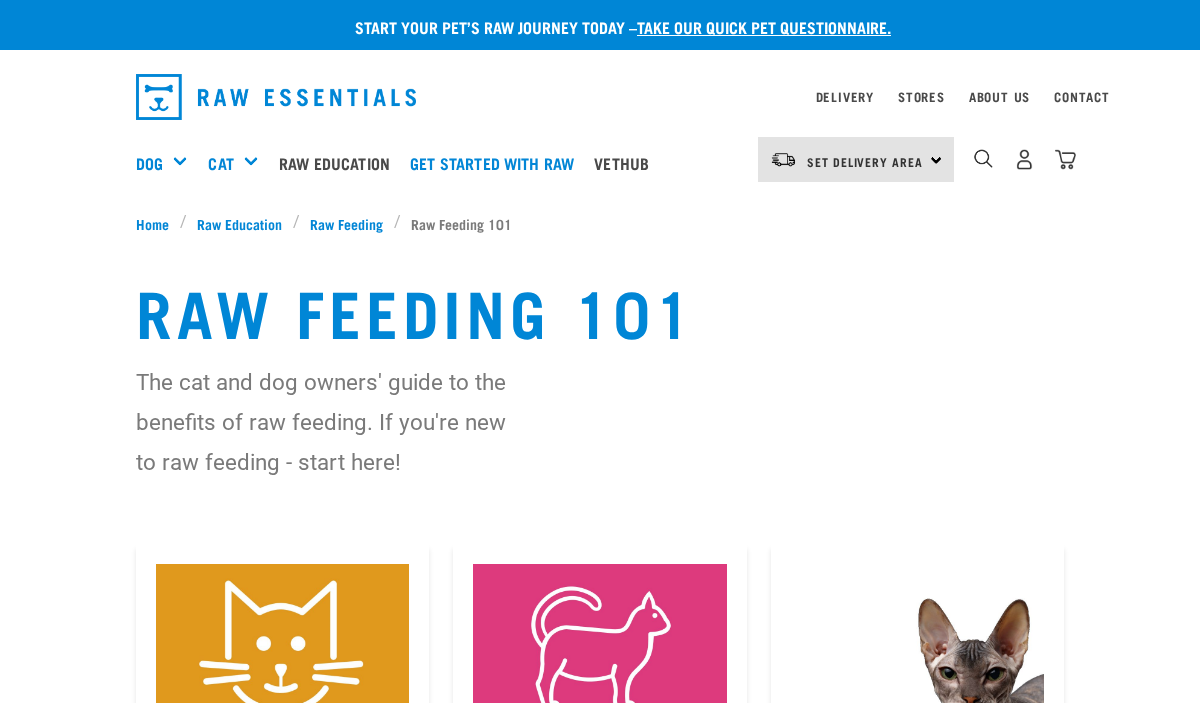 scroll, scrollTop: 0, scrollLeft: 0, axis: both 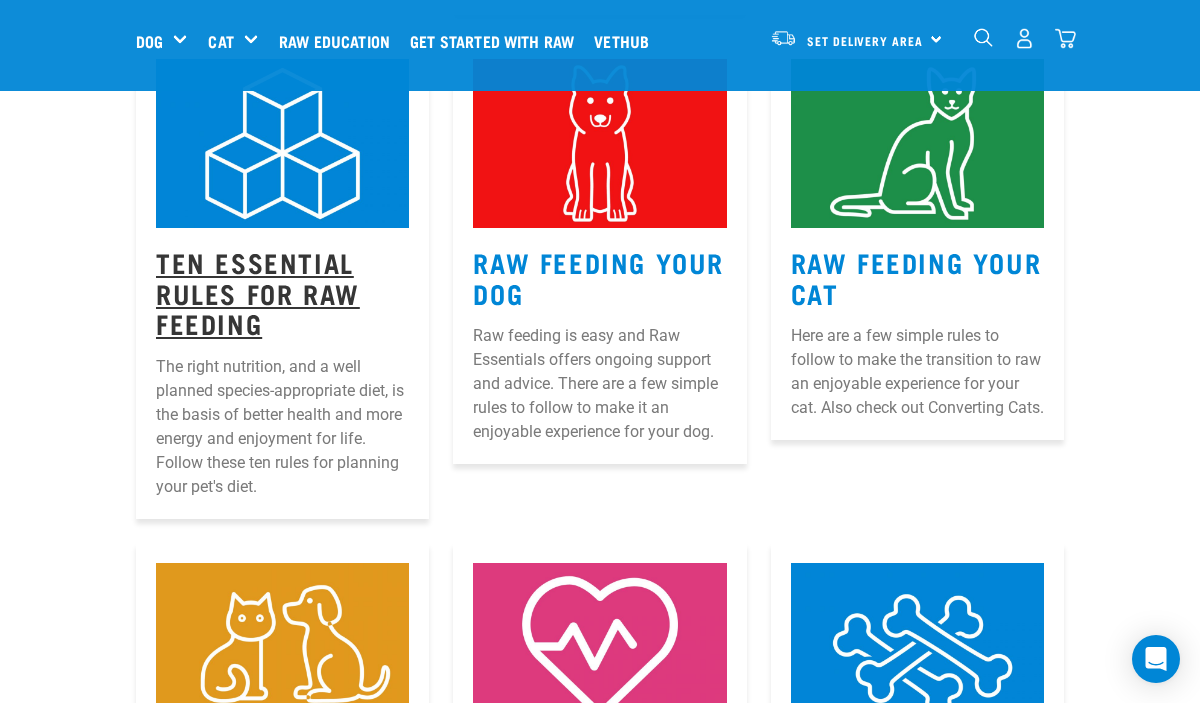 click on "Ten Essential Rules for Raw Feeding" at bounding box center (258, 292) 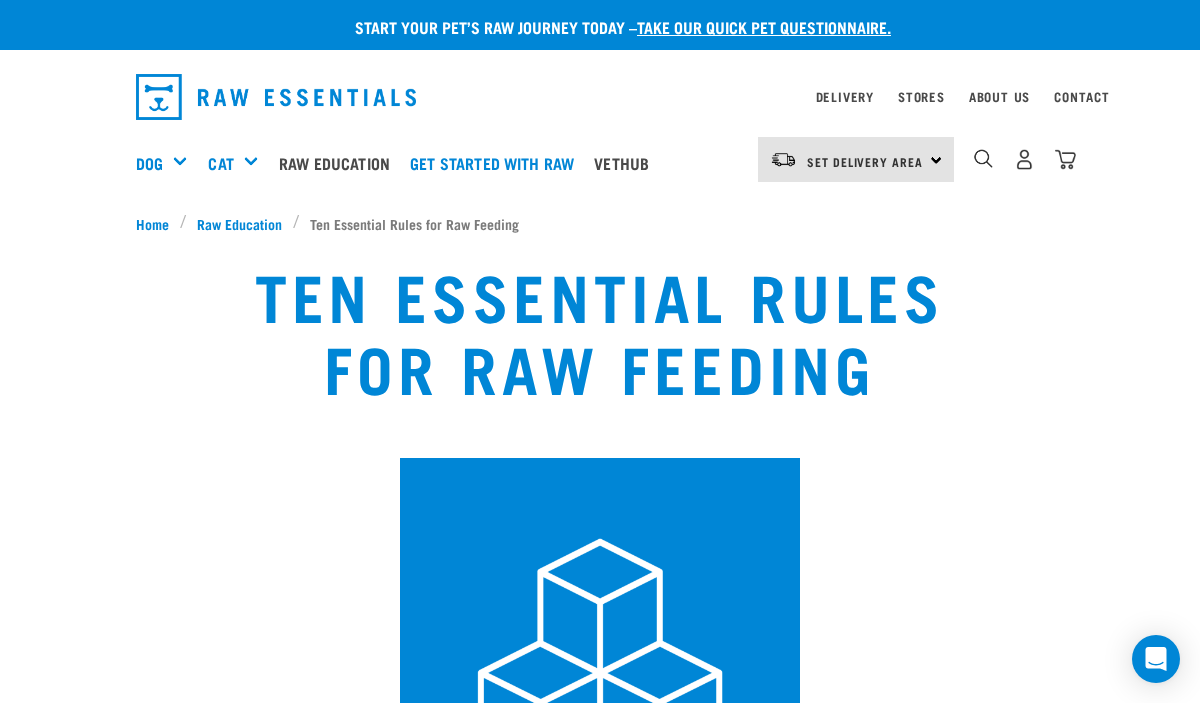 scroll, scrollTop: 0, scrollLeft: 0, axis: both 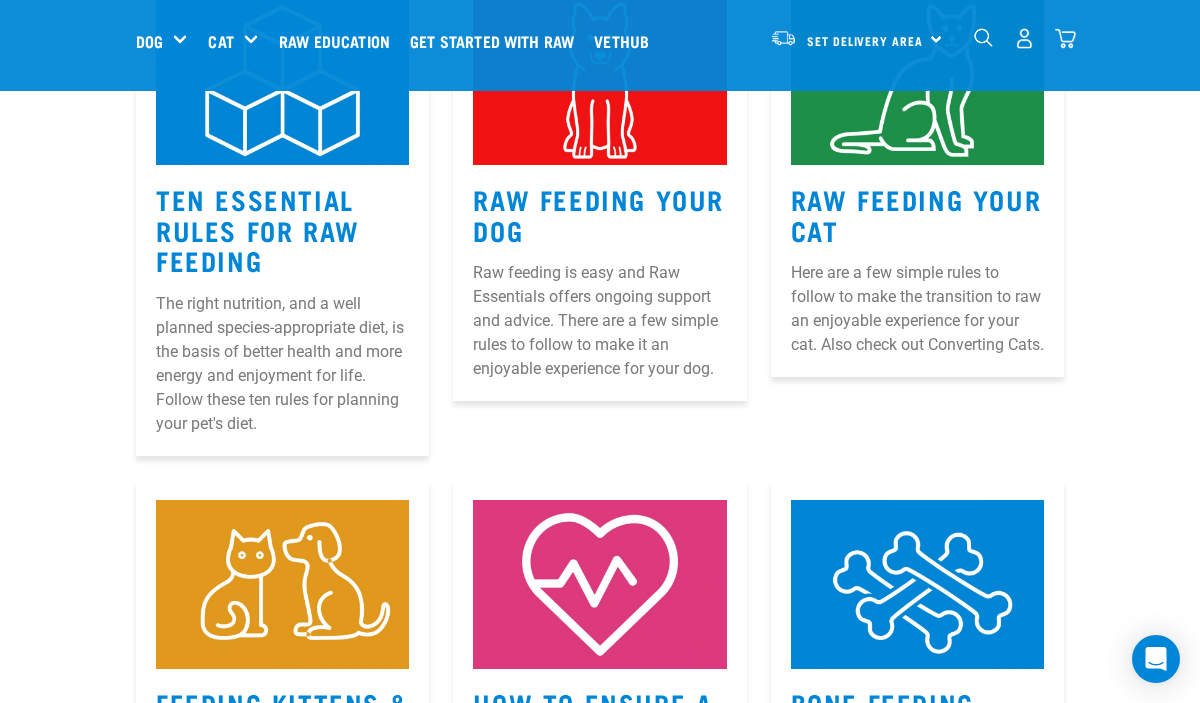click on "Raw Feeding Your Dog" at bounding box center (599, 214) 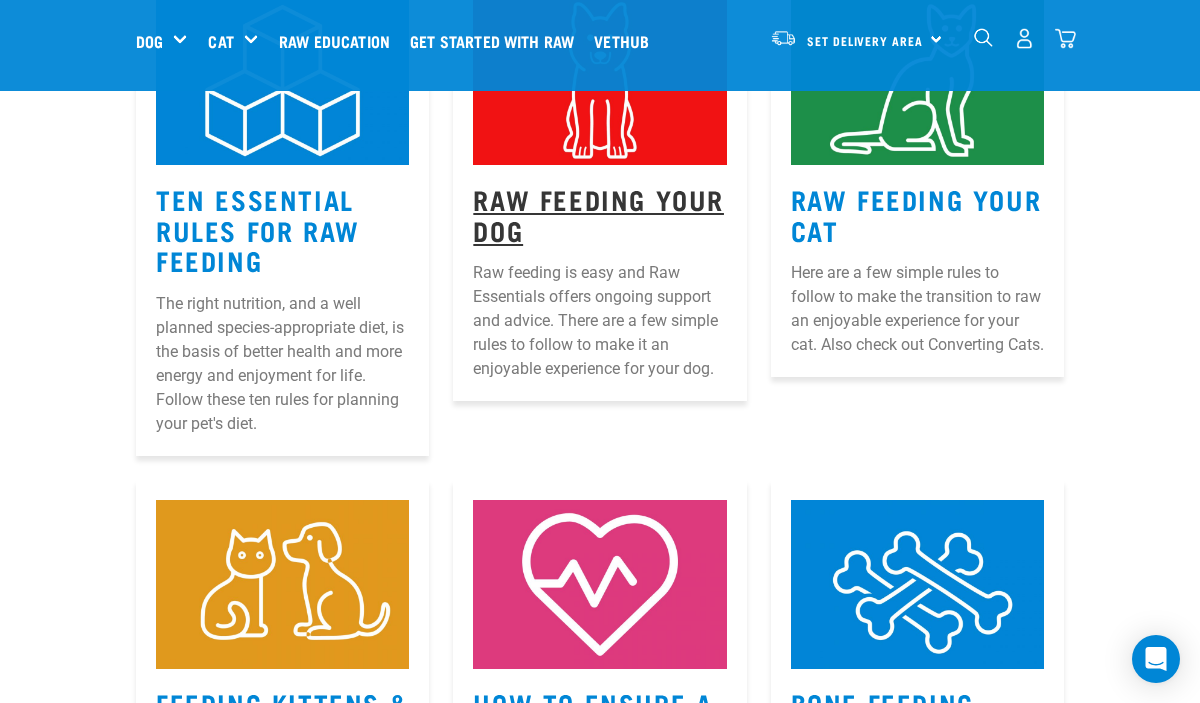 click on "Raw Feeding Your Dog" at bounding box center [598, 214] 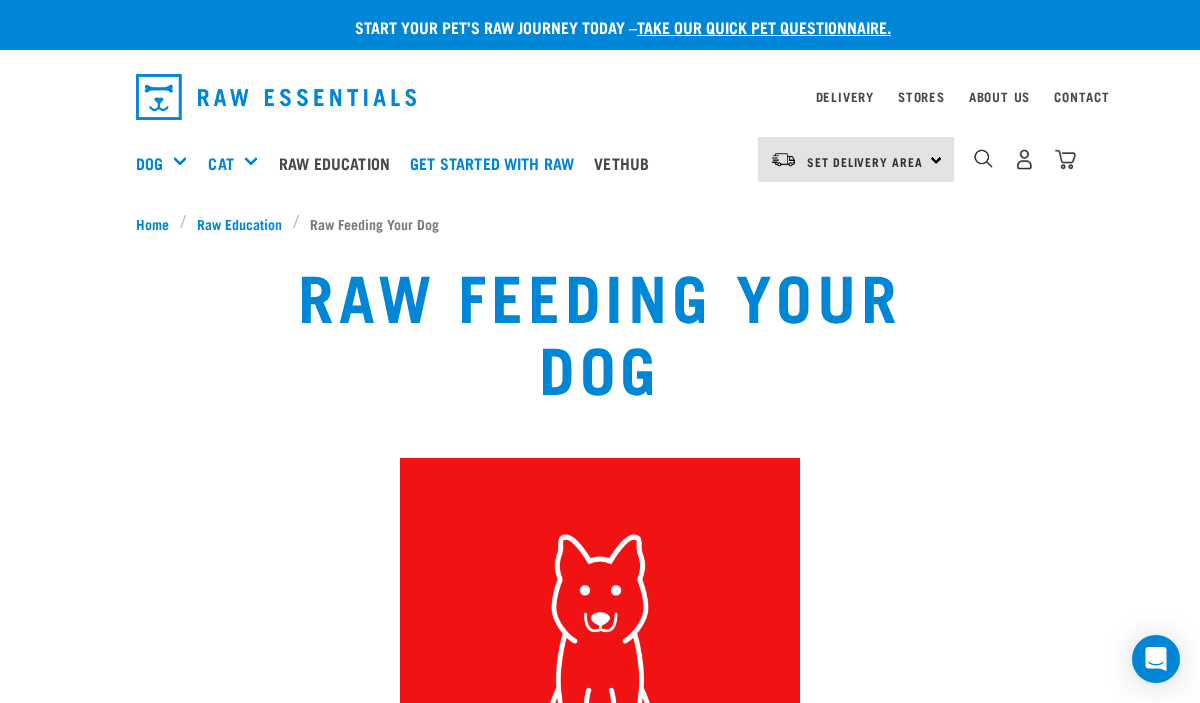 scroll, scrollTop: 0, scrollLeft: 0, axis: both 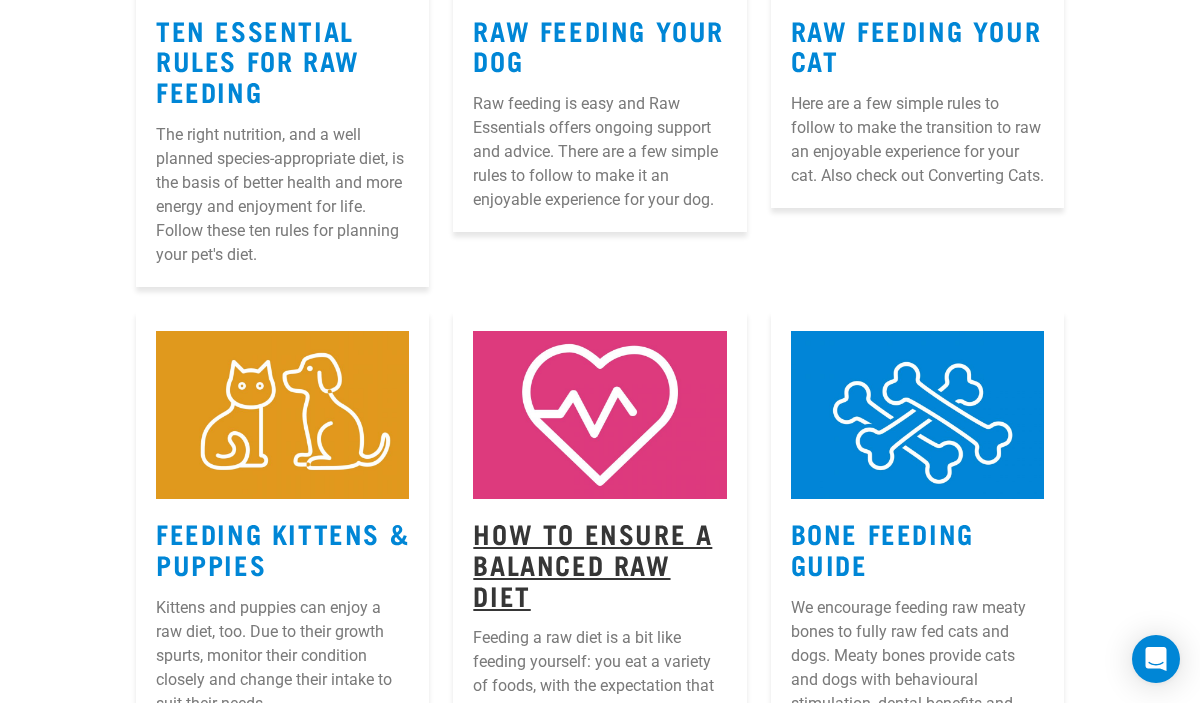 click on "How to Ensure a Balanced Raw Diet" at bounding box center [592, 563] 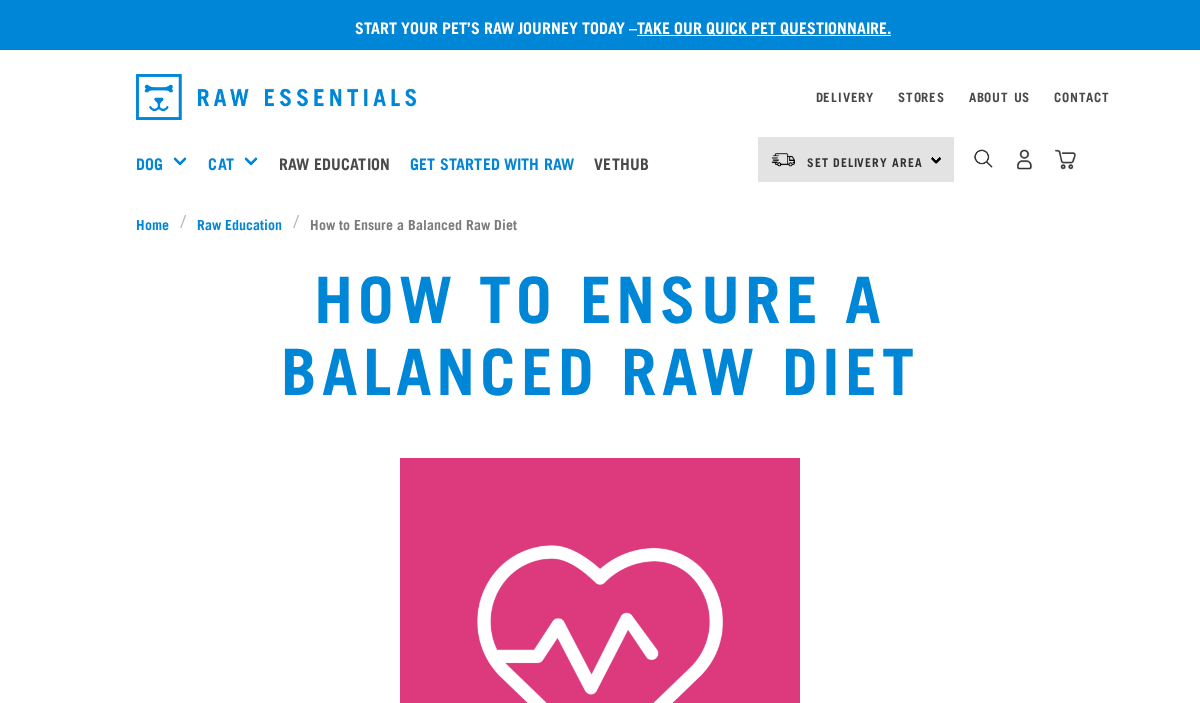 scroll, scrollTop: 0, scrollLeft: 0, axis: both 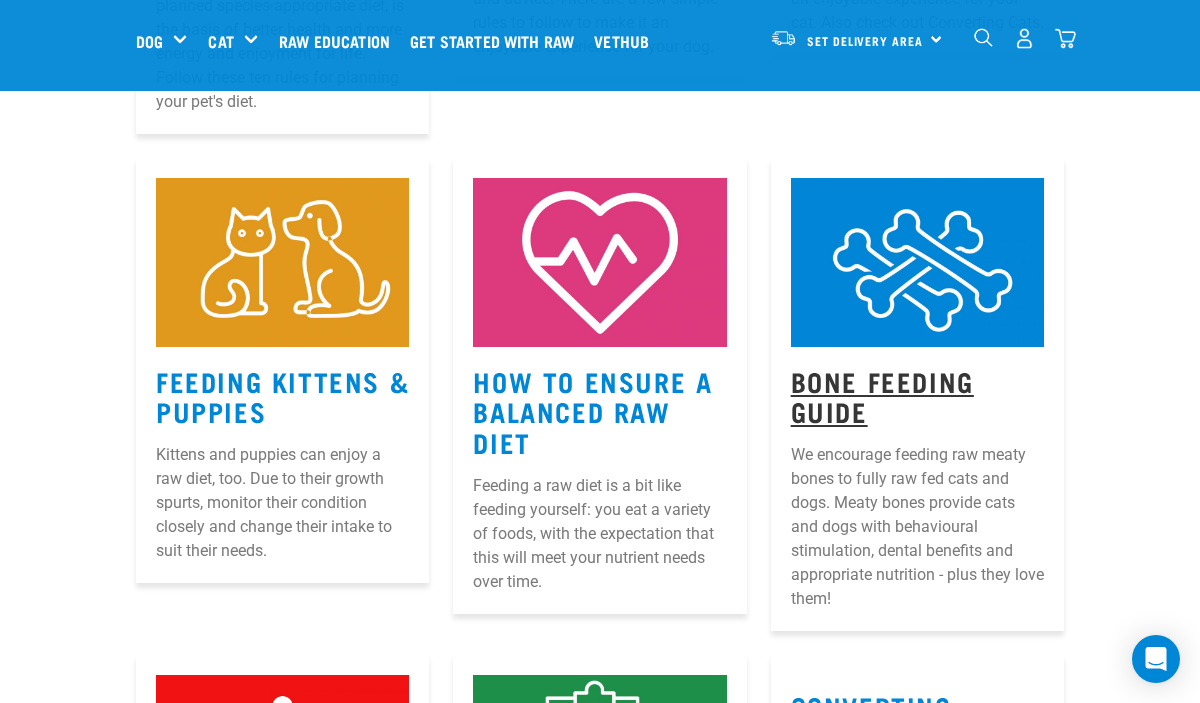 click on "Bone Feeding Guide" at bounding box center [882, 396] 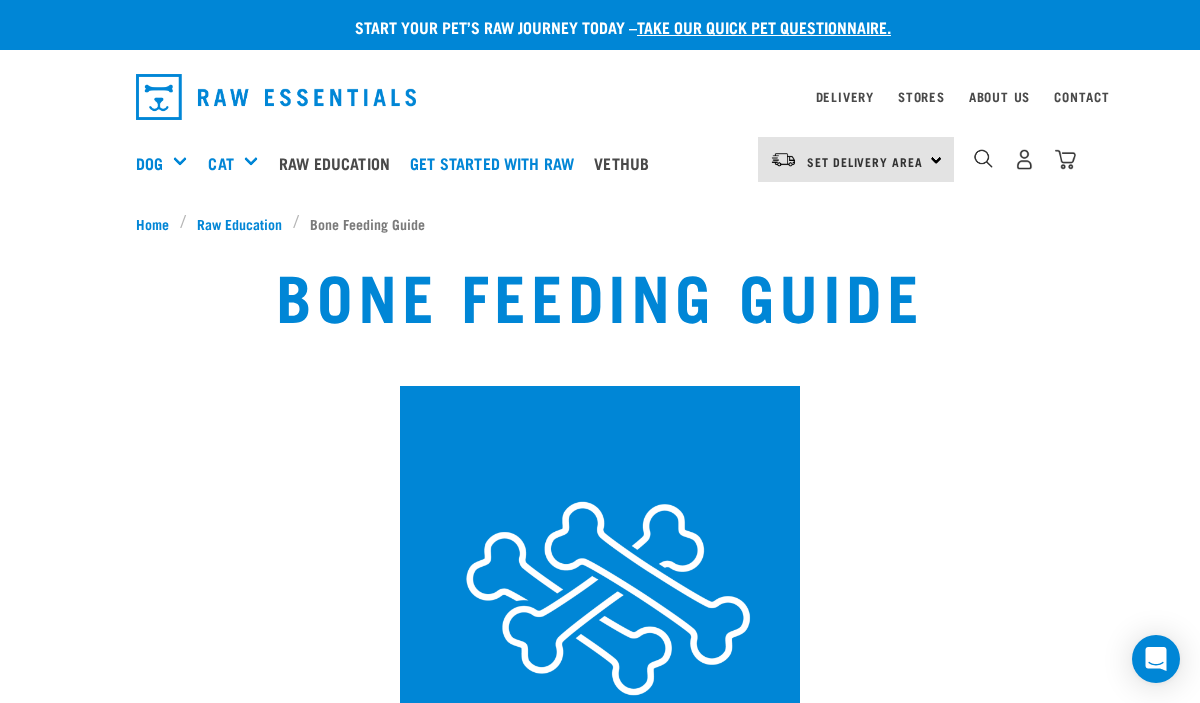 scroll, scrollTop: 0, scrollLeft: 0, axis: both 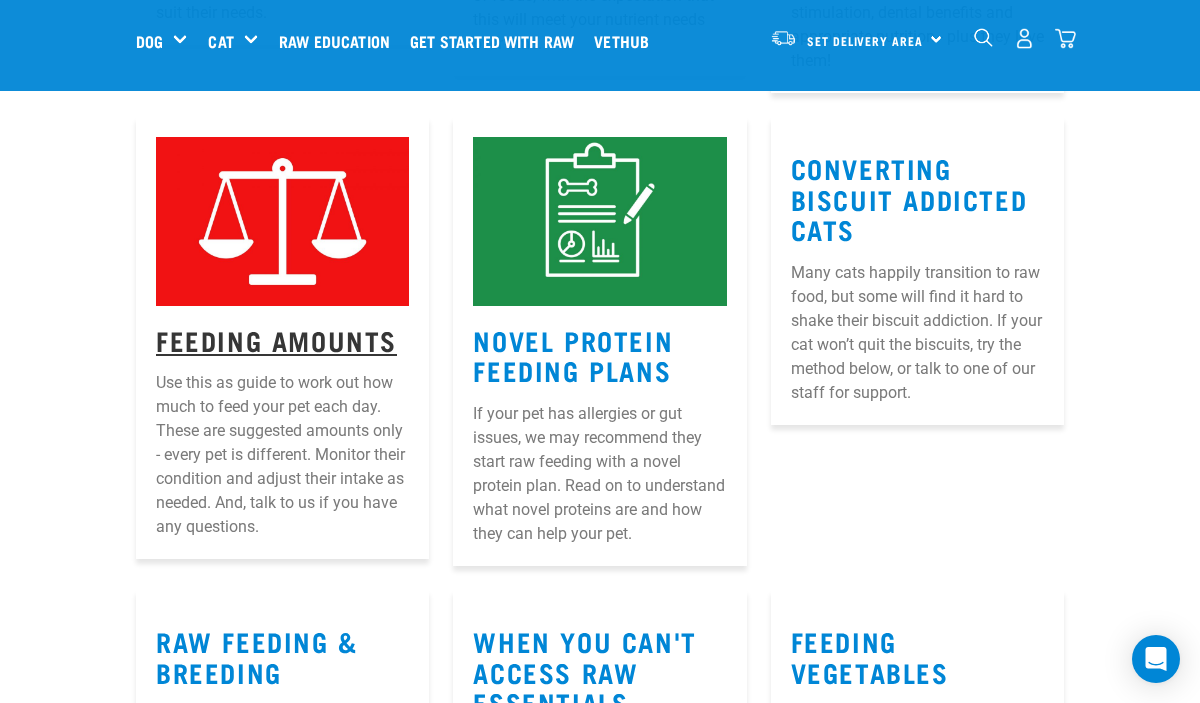 click on "Feeding Amounts" at bounding box center (276, 339) 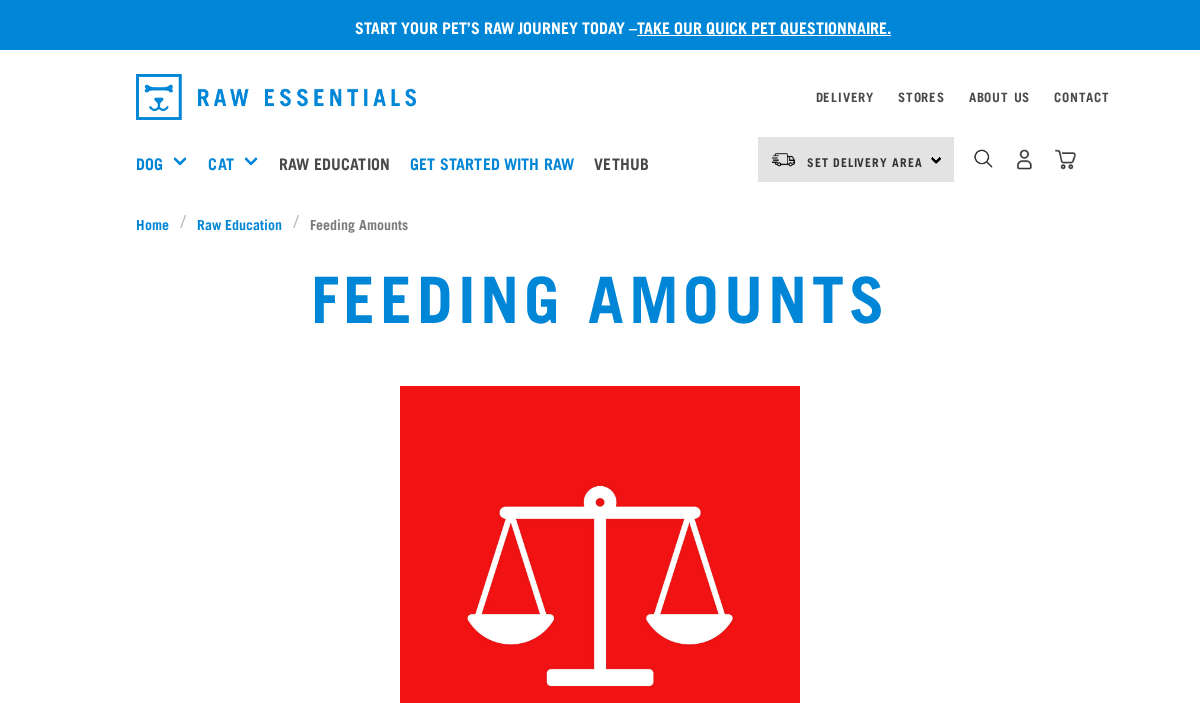 scroll, scrollTop: 0, scrollLeft: 0, axis: both 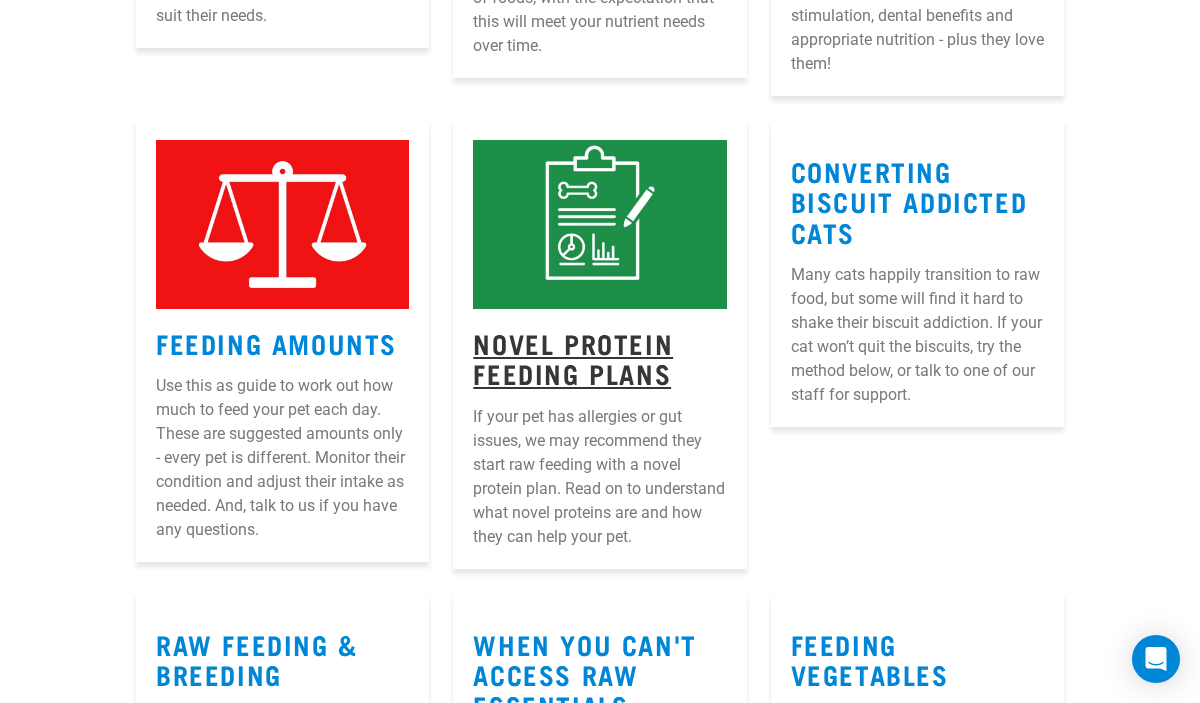 click on "Novel Protein Feeding Plans" at bounding box center (573, 358) 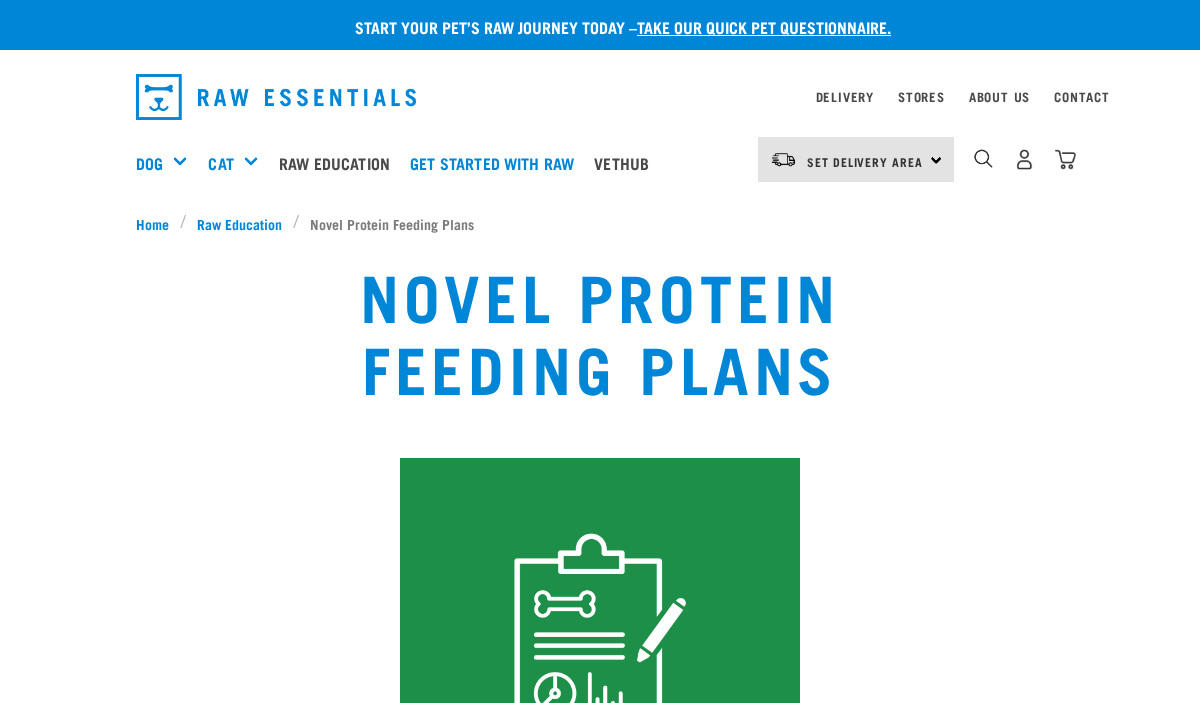 scroll, scrollTop: 0, scrollLeft: 0, axis: both 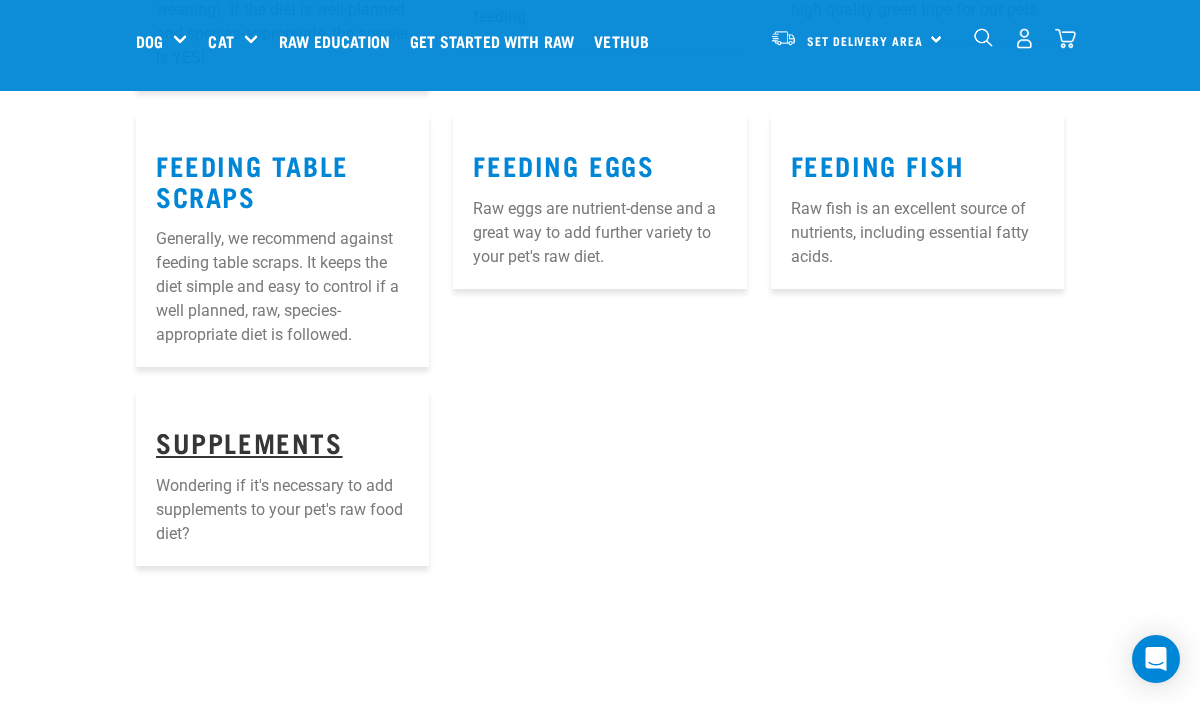 click on "SUPPLEMENTS" at bounding box center [249, 441] 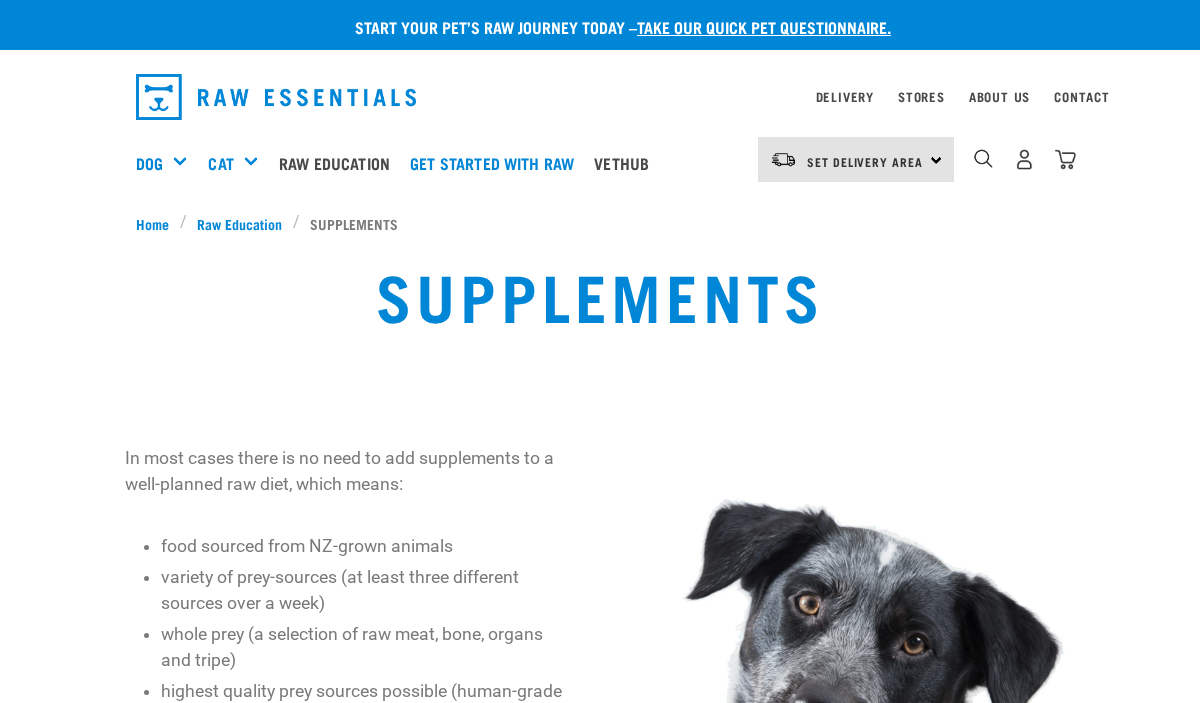 scroll, scrollTop: 0, scrollLeft: 0, axis: both 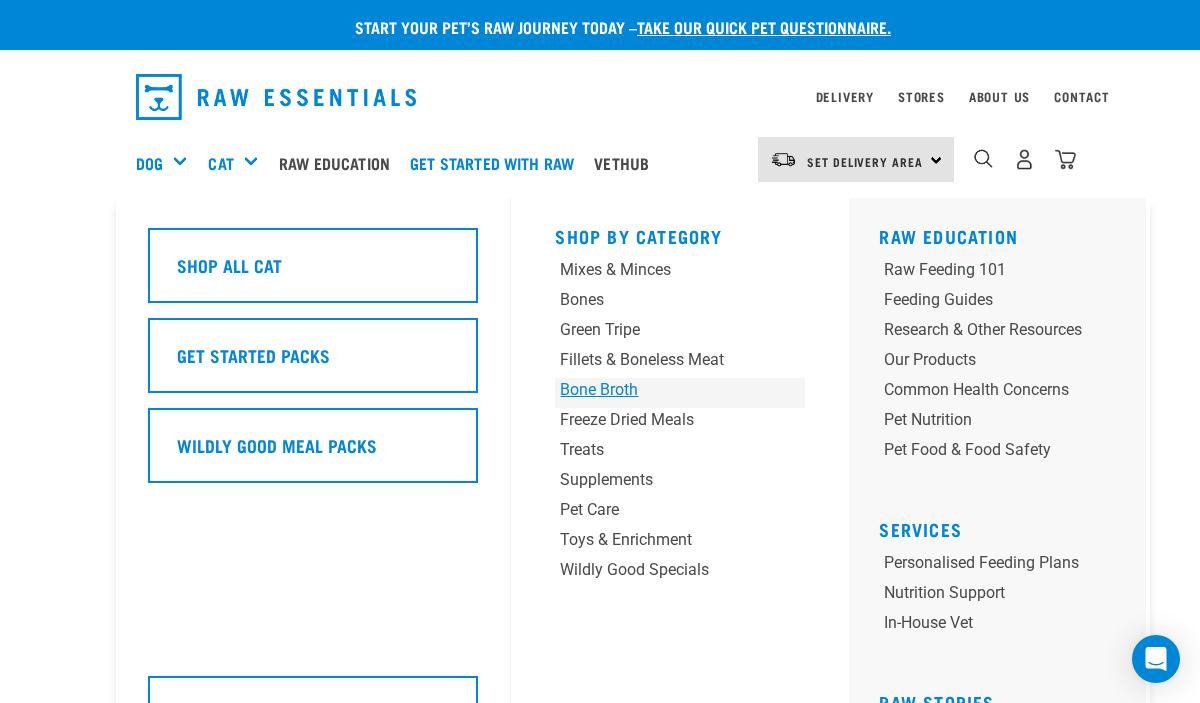 click on "Bone Broth" at bounding box center (658, 390) 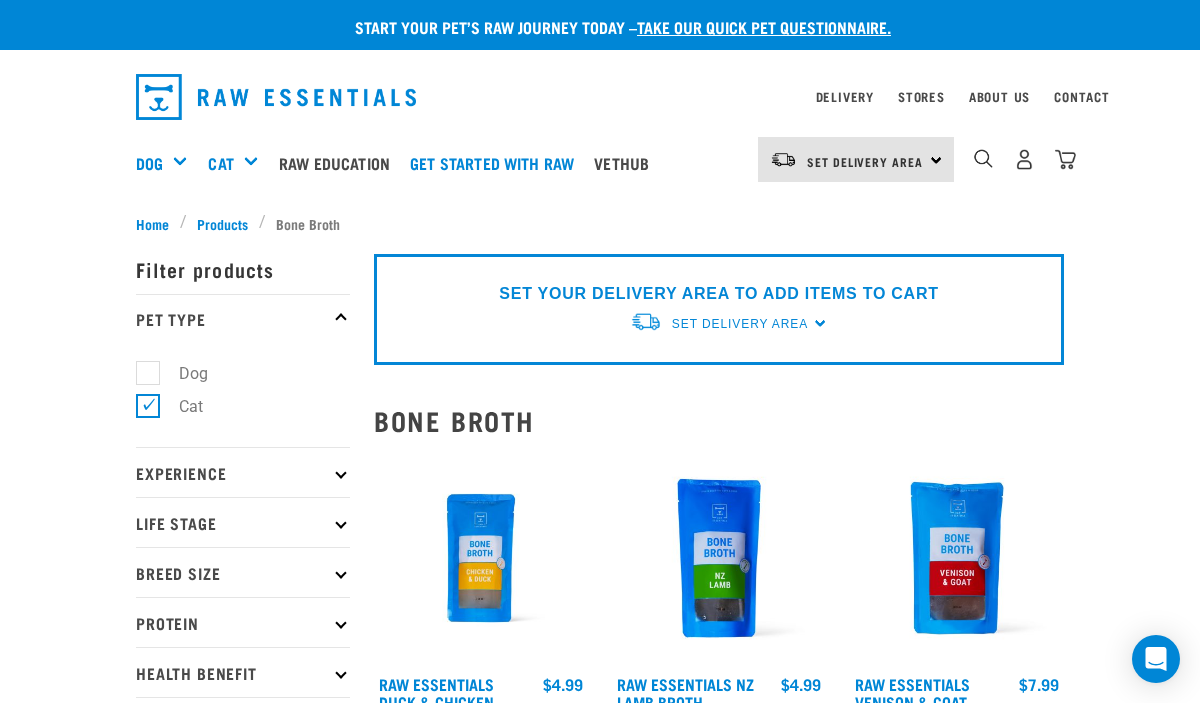 scroll, scrollTop: 0, scrollLeft: 0, axis: both 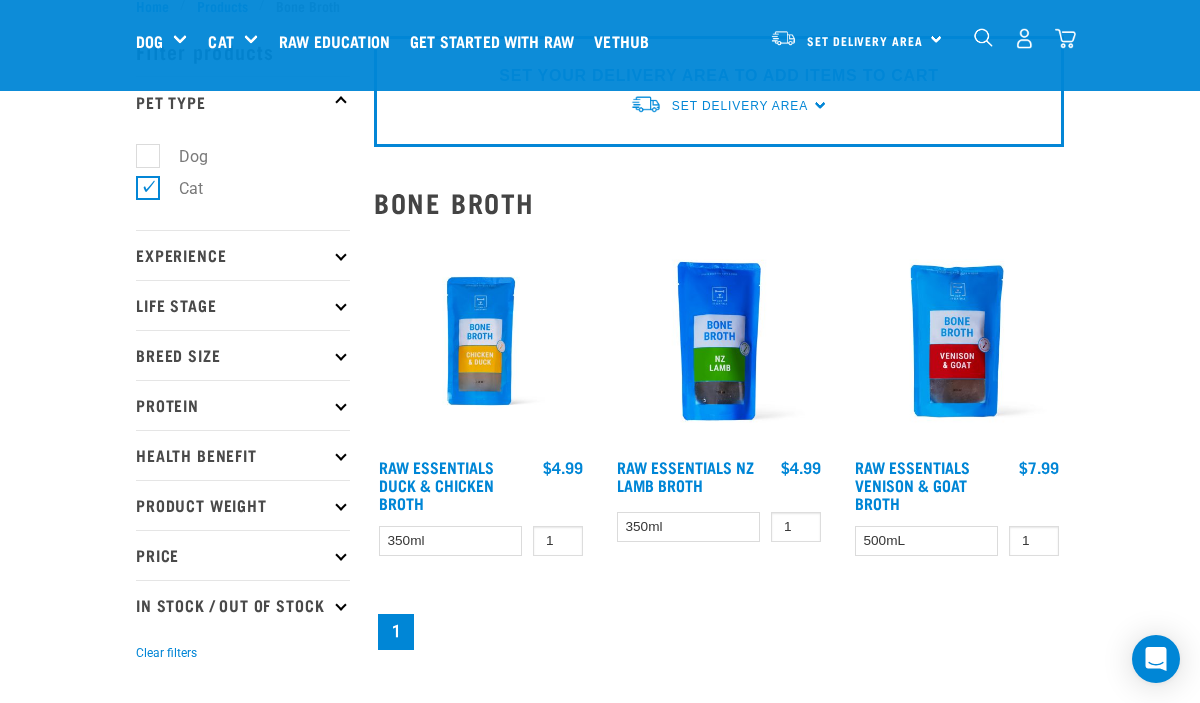 click at bounding box center [340, 404] 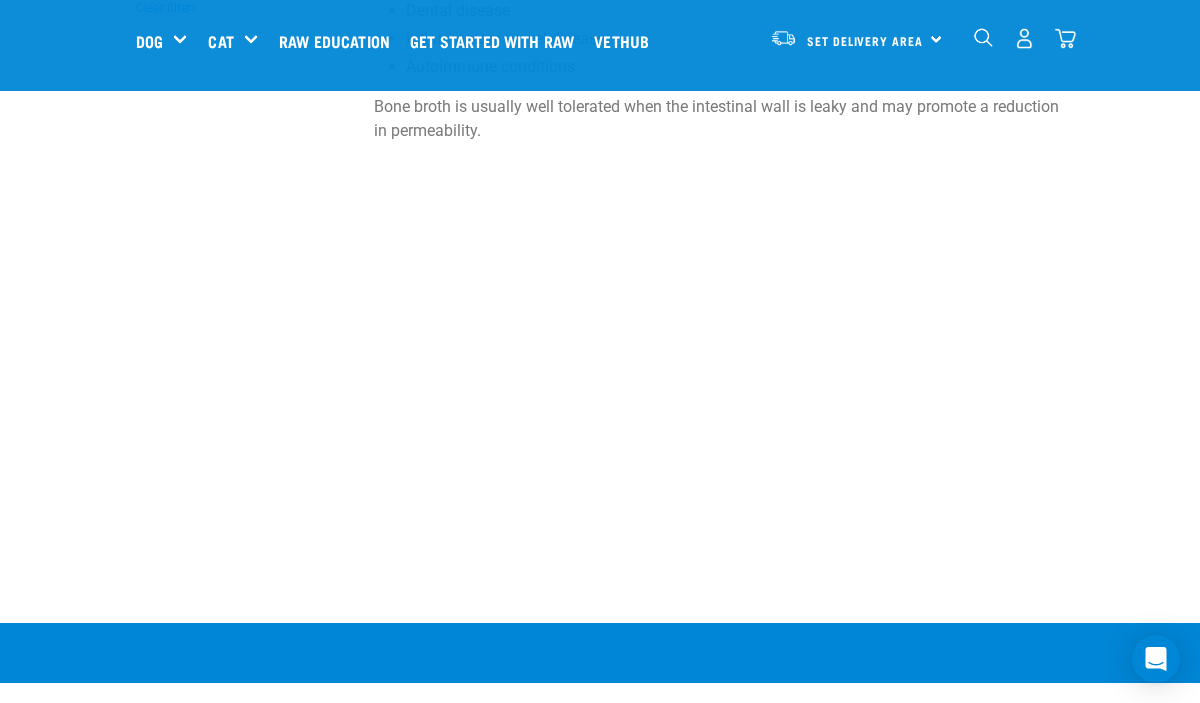 scroll, scrollTop: 1248, scrollLeft: 0, axis: vertical 